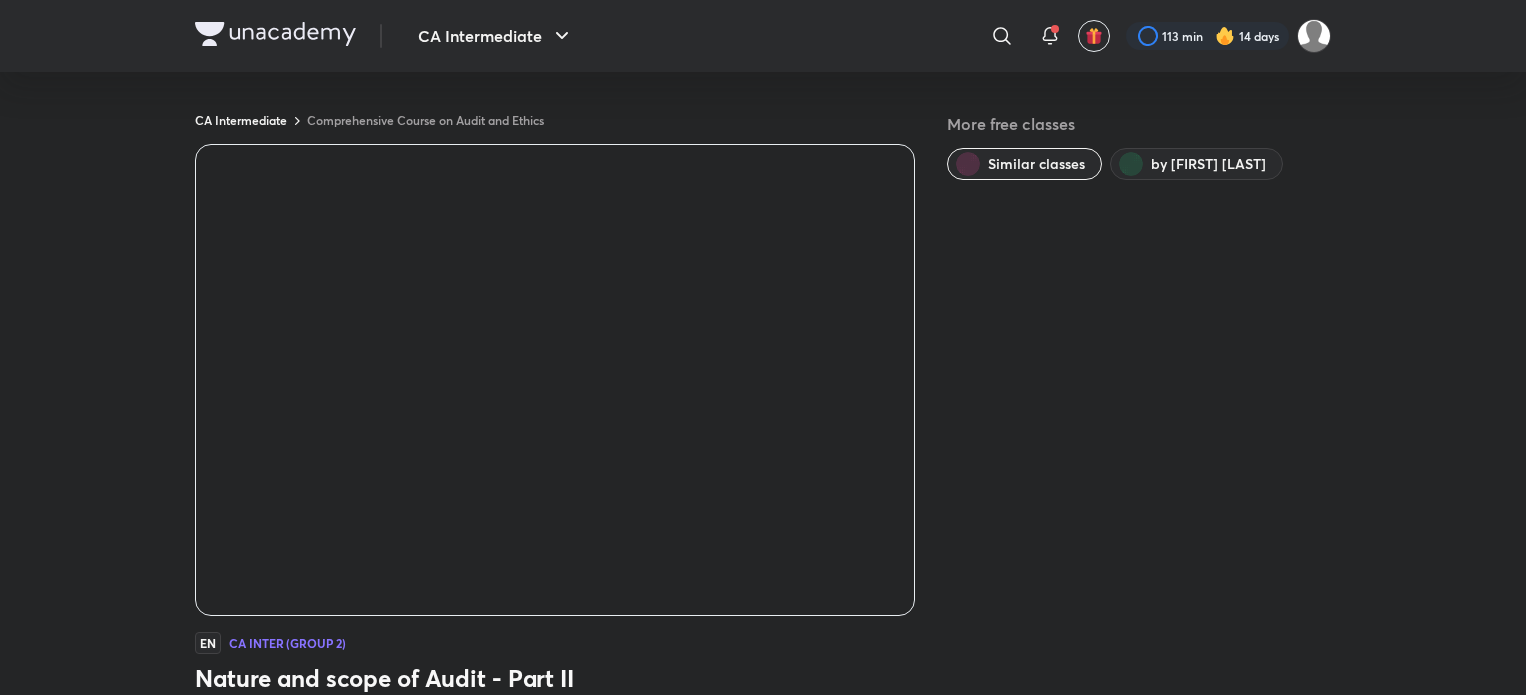 scroll, scrollTop: 0, scrollLeft: 0, axis: both 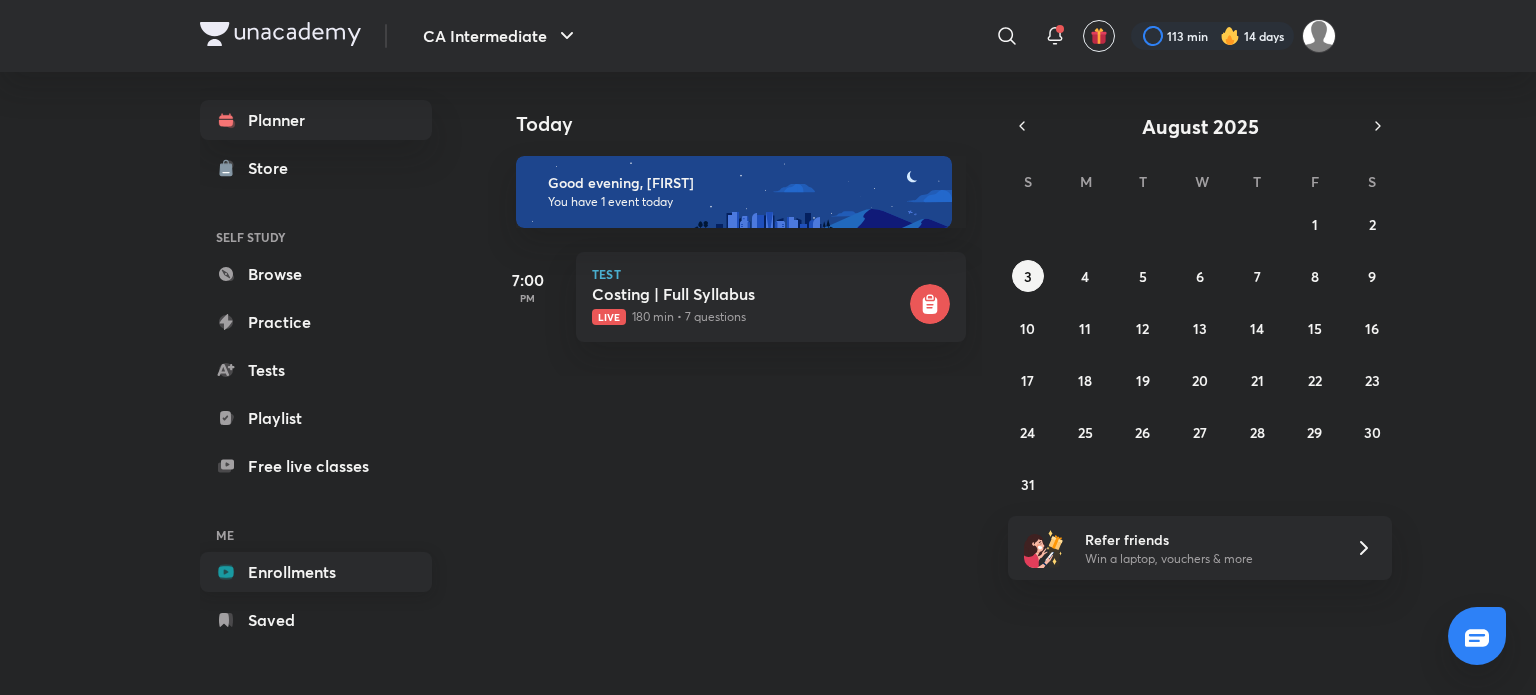 click on "Planner Store SELF STUDY Browse Practice Tests Playlist Free live classes ME Enrollments Saved" at bounding box center [316, 370] 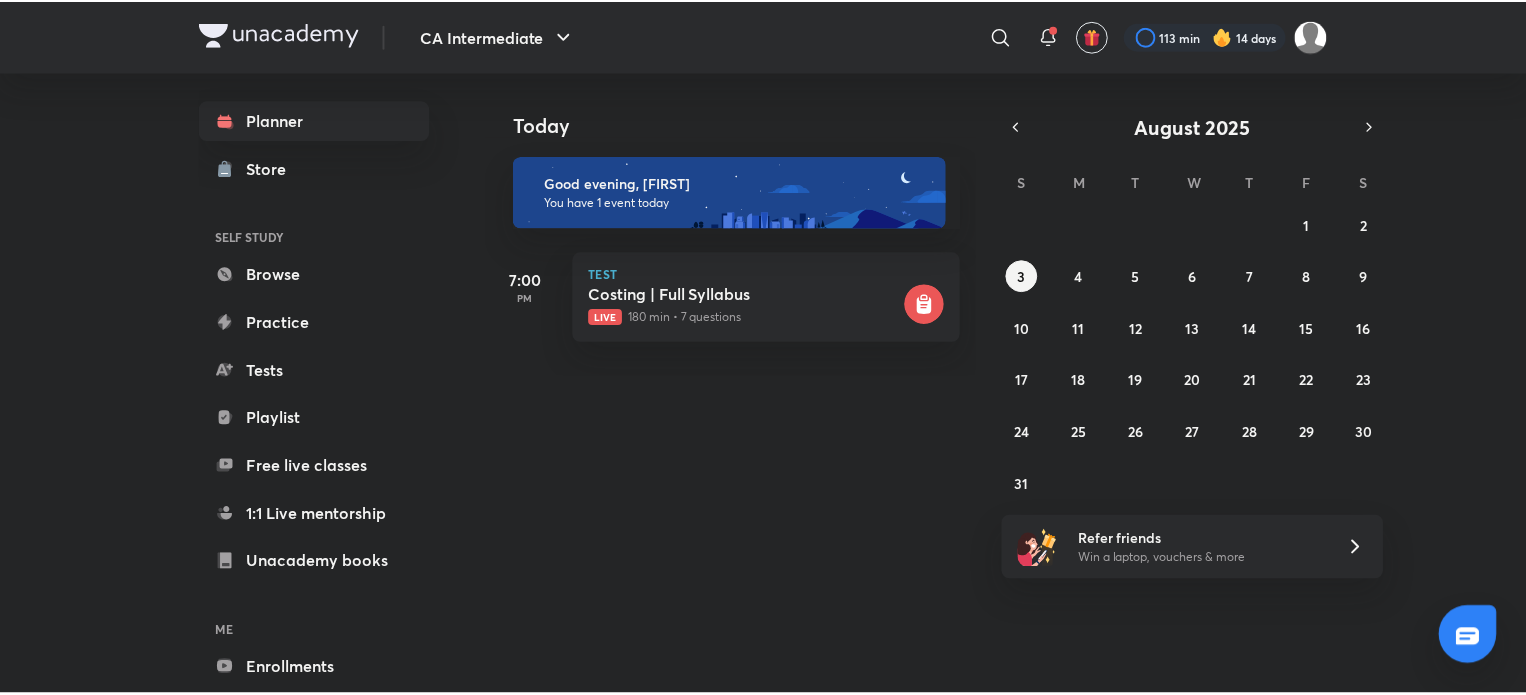 scroll, scrollTop: 108, scrollLeft: 0, axis: vertical 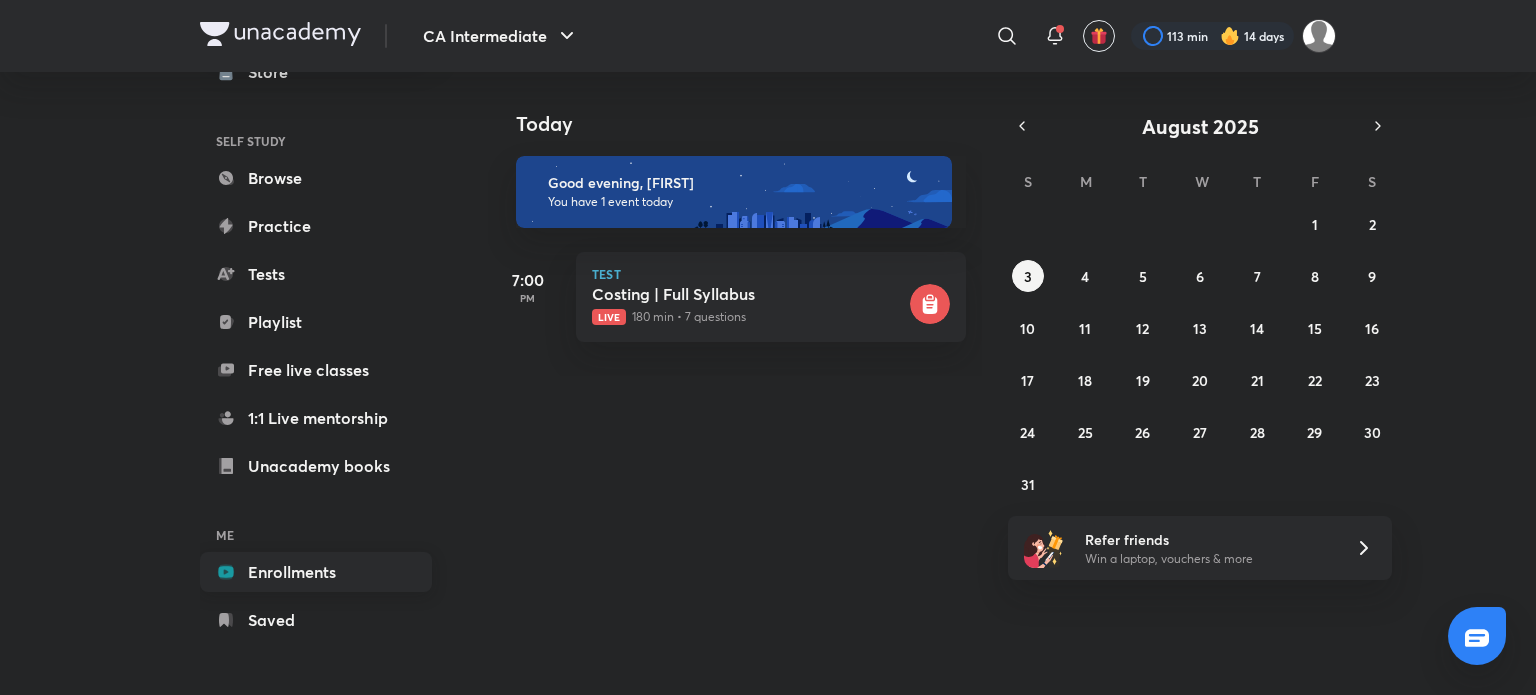 click on "Enrollments" at bounding box center (316, 572) 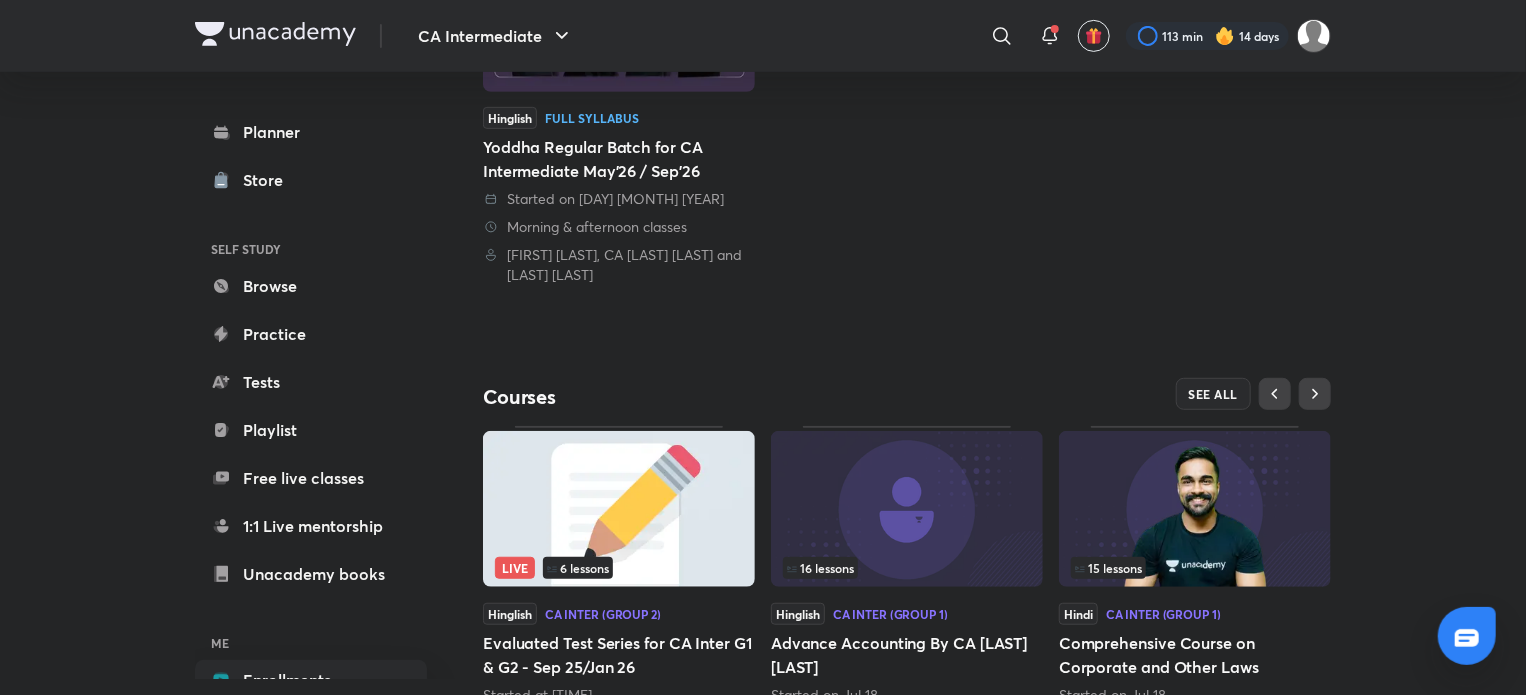 scroll, scrollTop: 476, scrollLeft: 0, axis: vertical 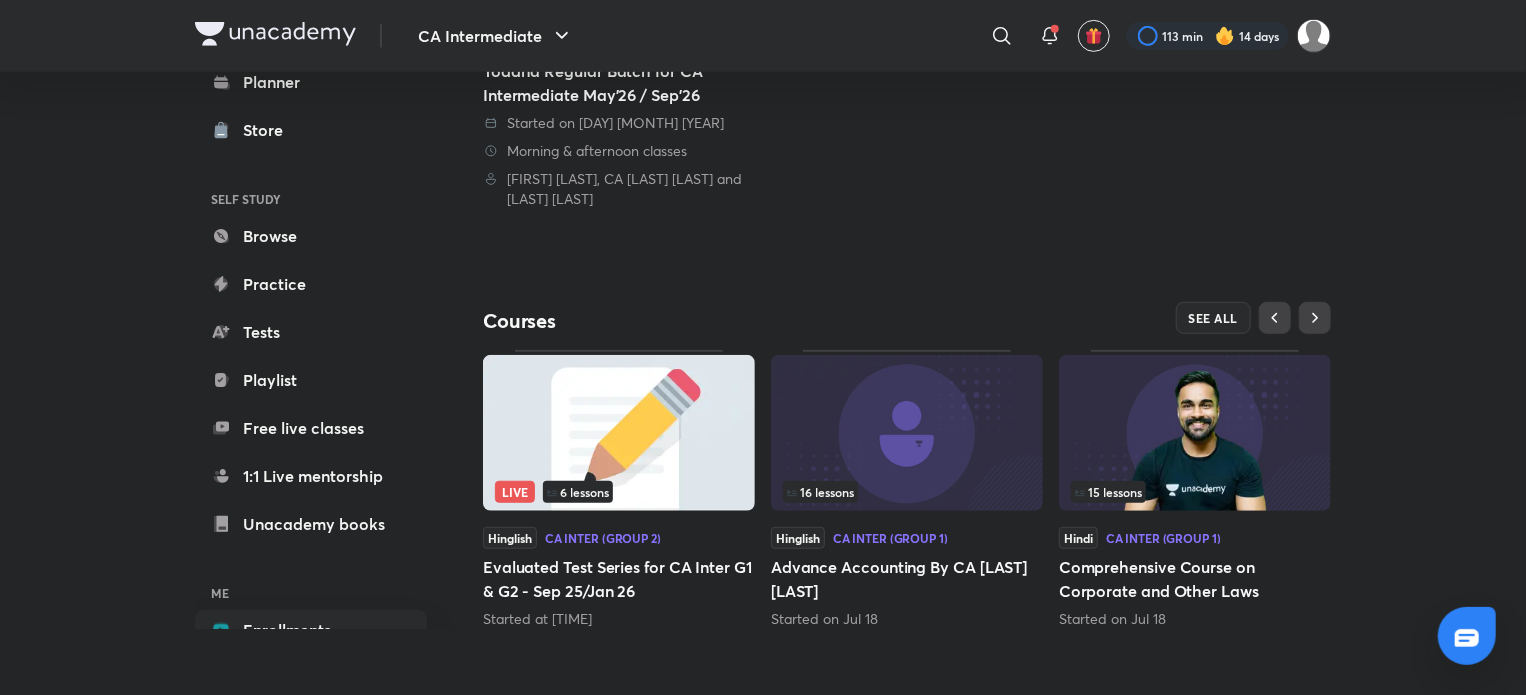 click on "15   lessons" at bounding box center (1195, 492) 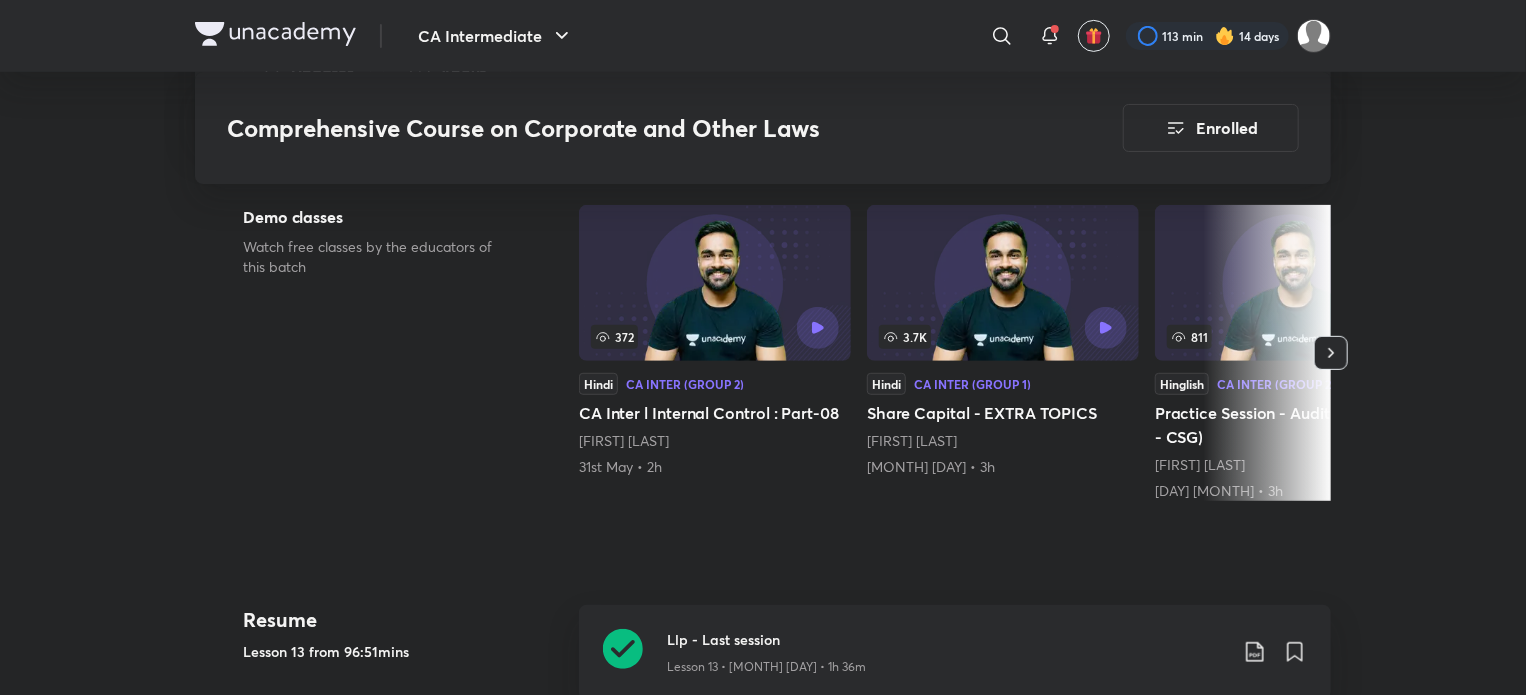scroll, scrollTop: 400, scrollLeft: 0, axis: vertical 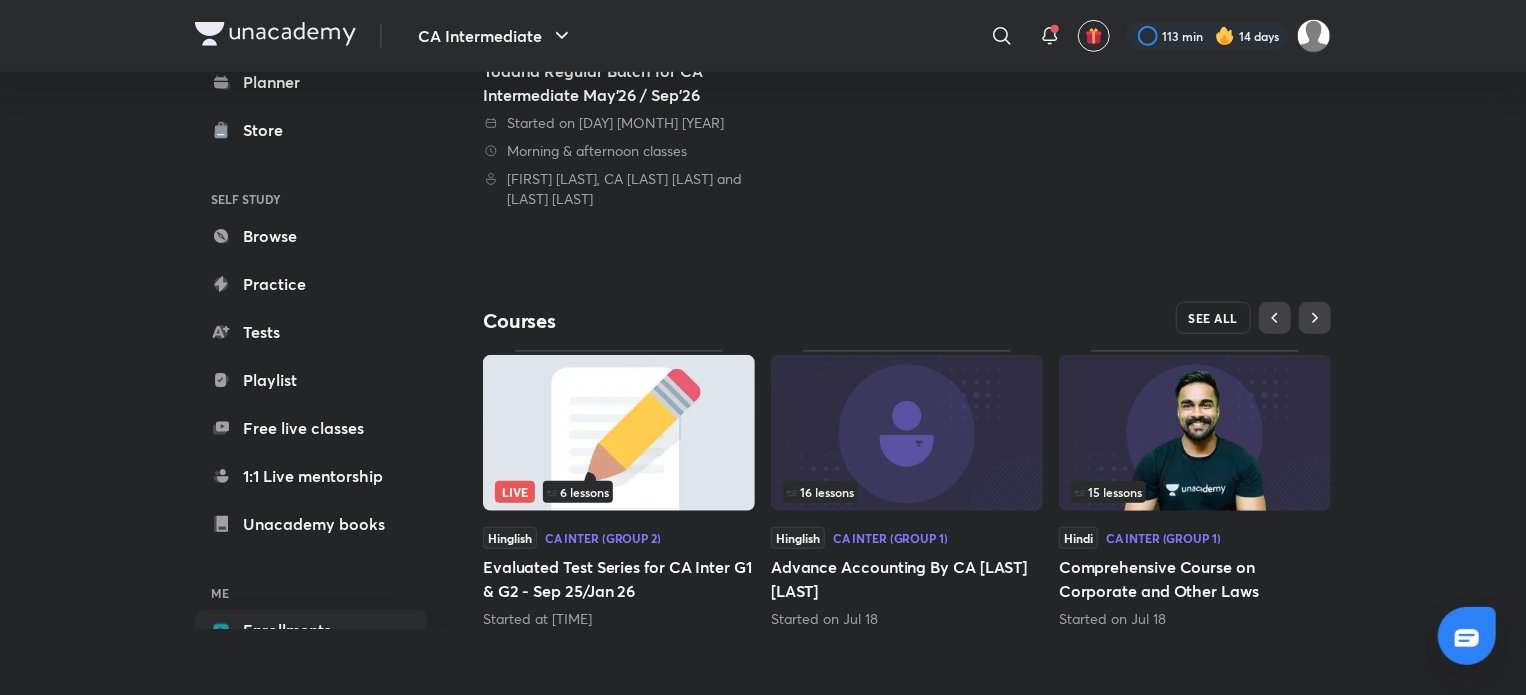 click on "SEE ALL" at bounding box center (1214, 318) 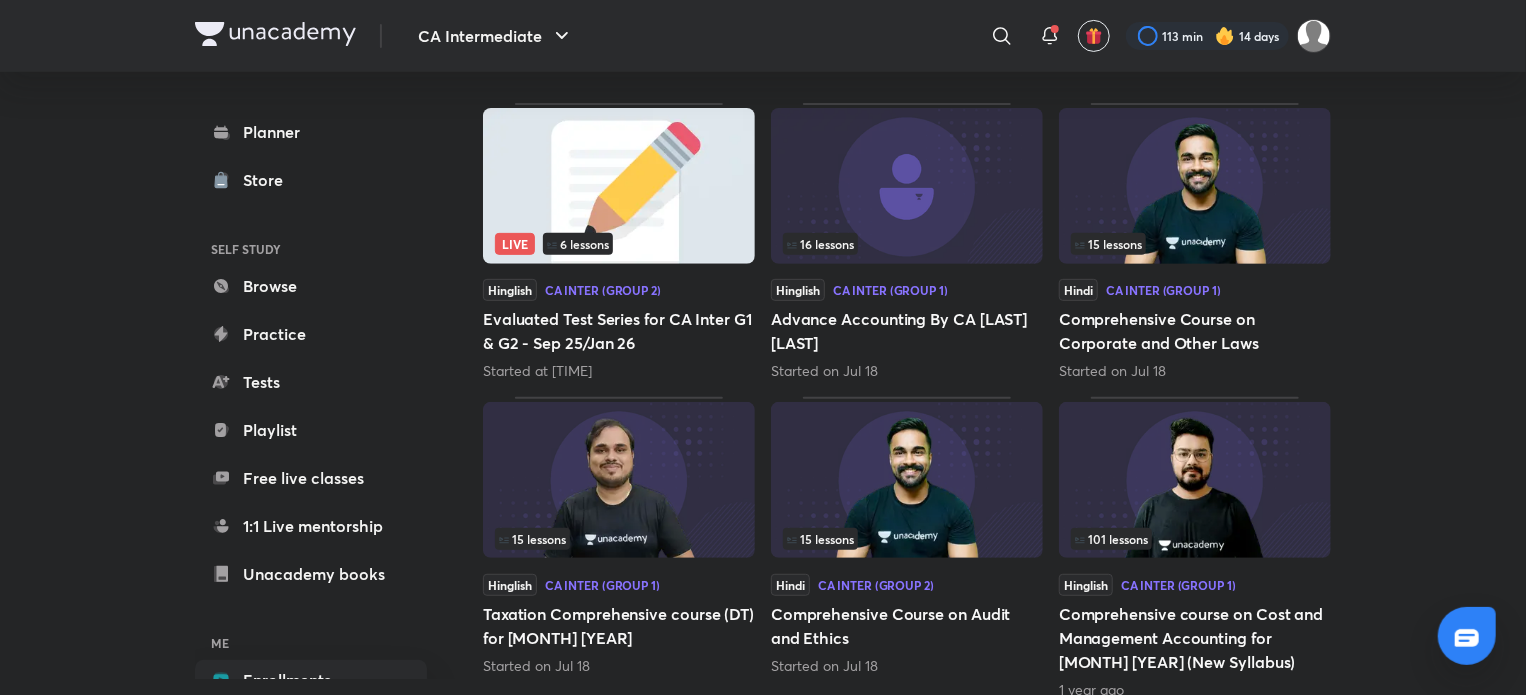 scroll, scrollTop: 320, scrollLeft: 0, axis: vertical 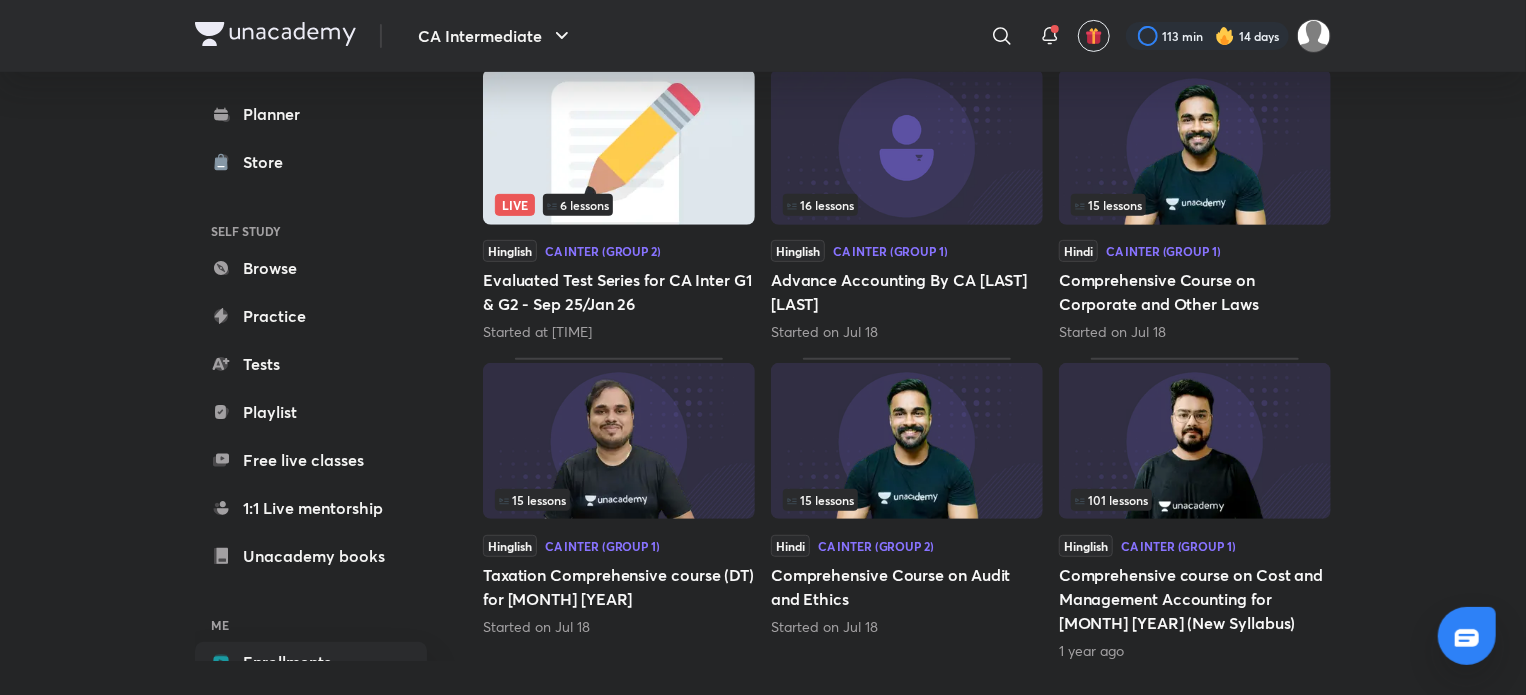 click at bounding box center [907, 441] 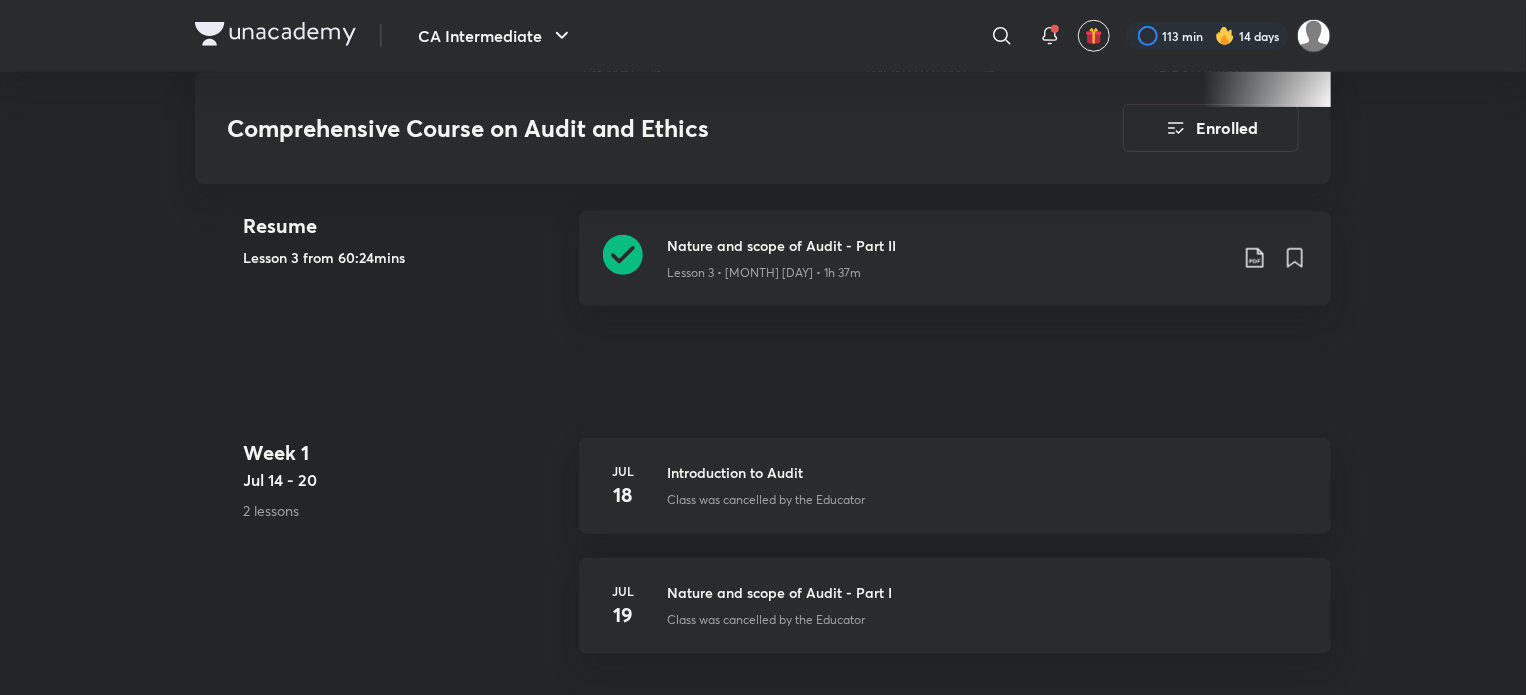 scroll, scrollTop: 800, scrollLeft: 0, axis: vertical 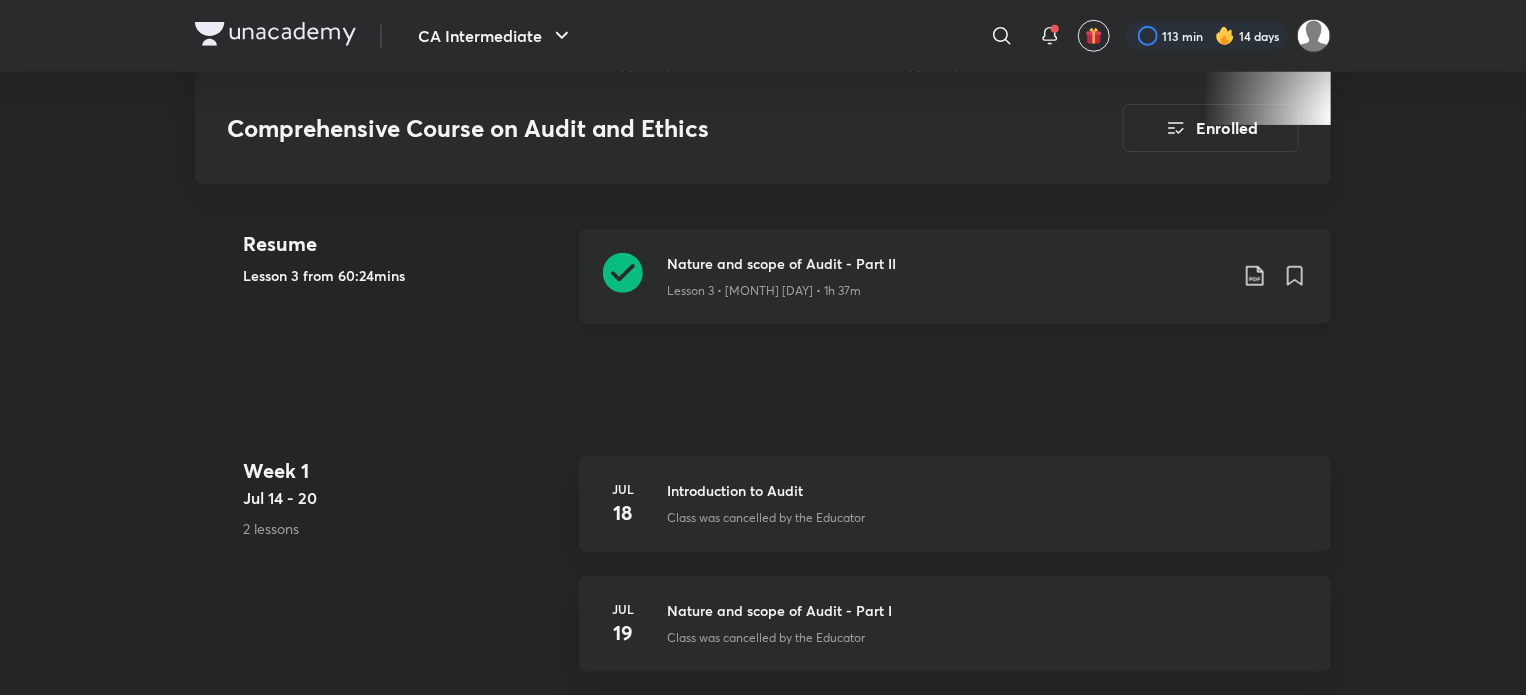 click on "Nature and scope of Audit - Part II" at bounding box center [947, 263] 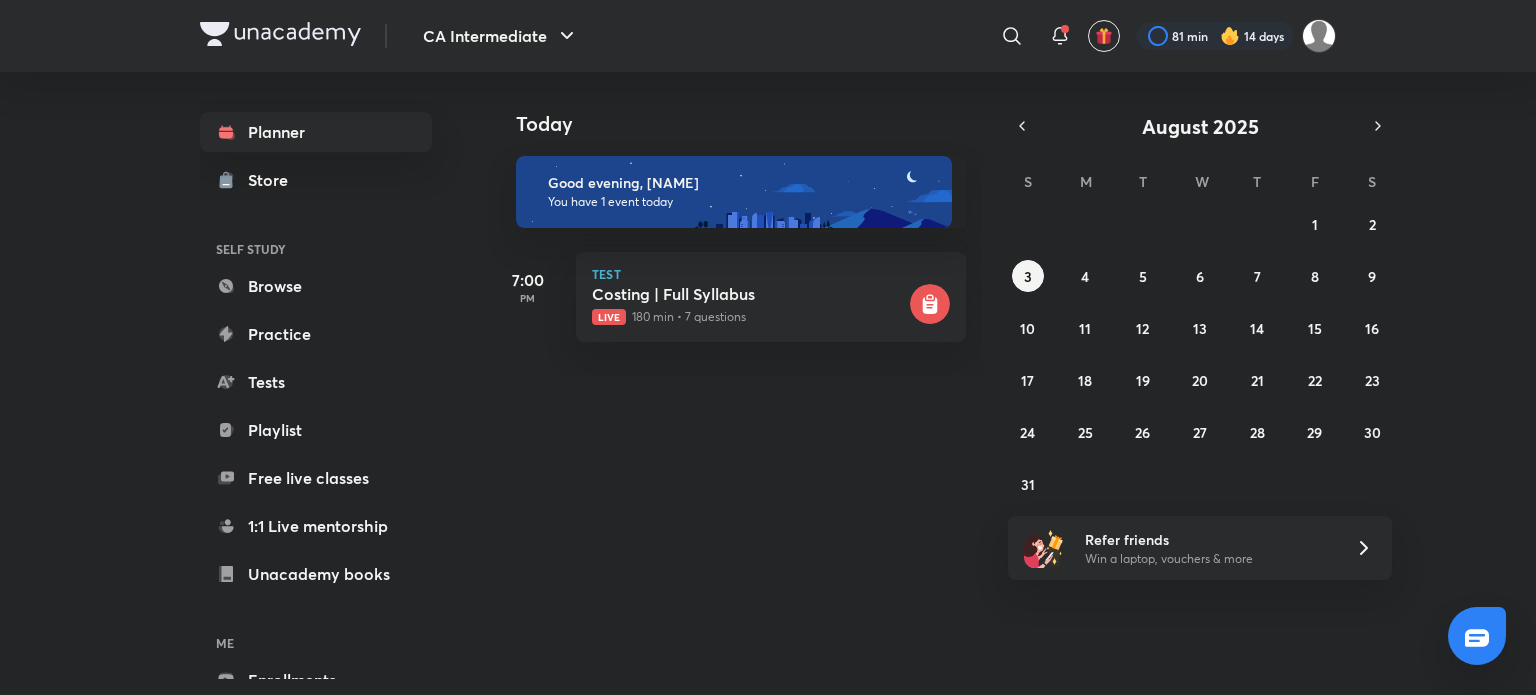 scroll, scrollTop: 0, scrollLeft: 0, axis: both 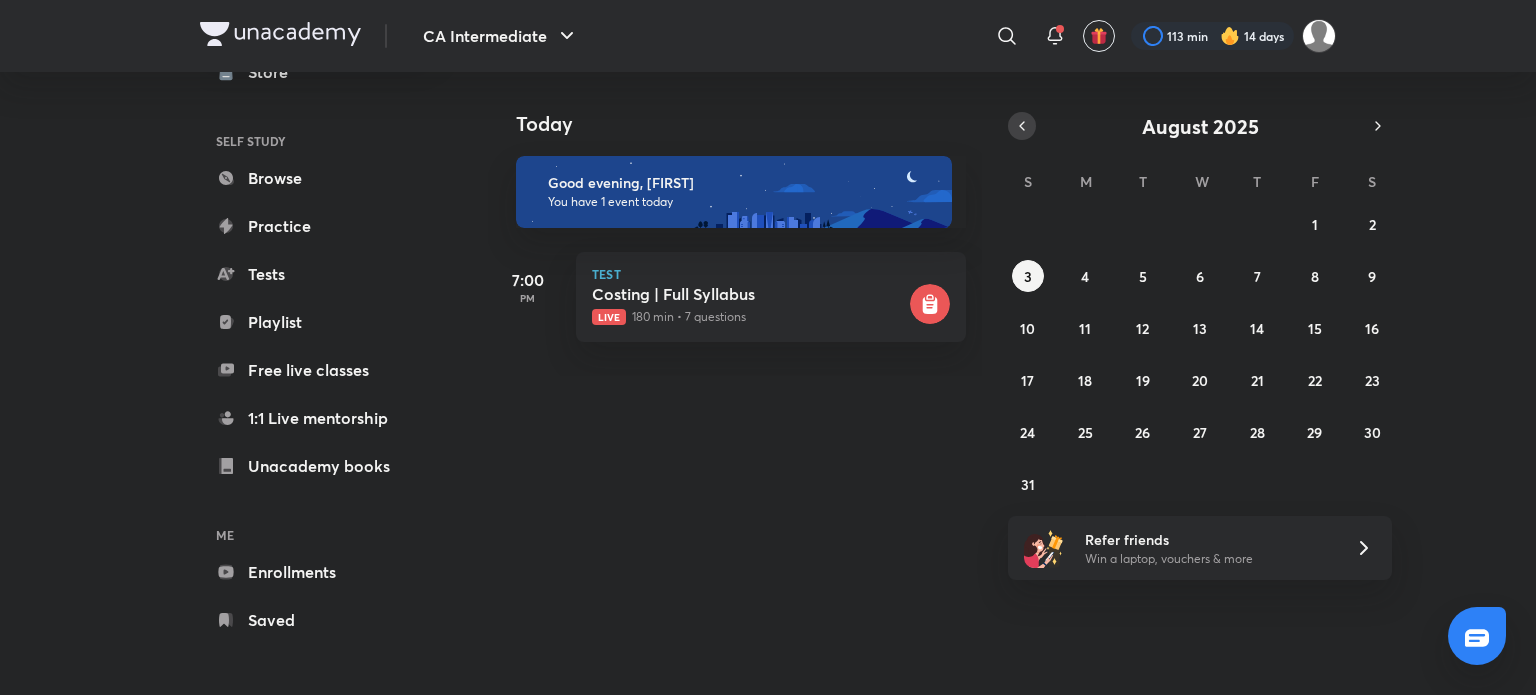 click at bounding box center [1022, 126] 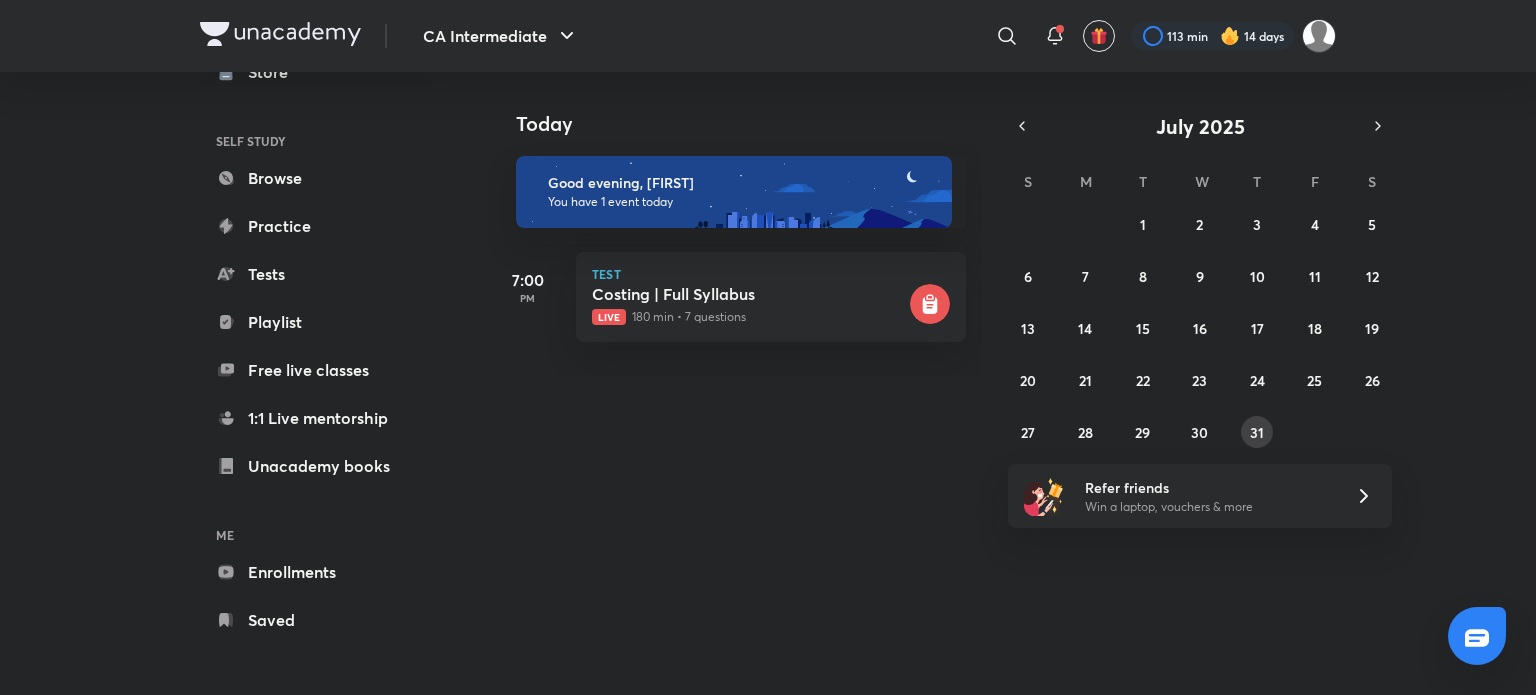 click on "31" at bounding box center (1257, 432) 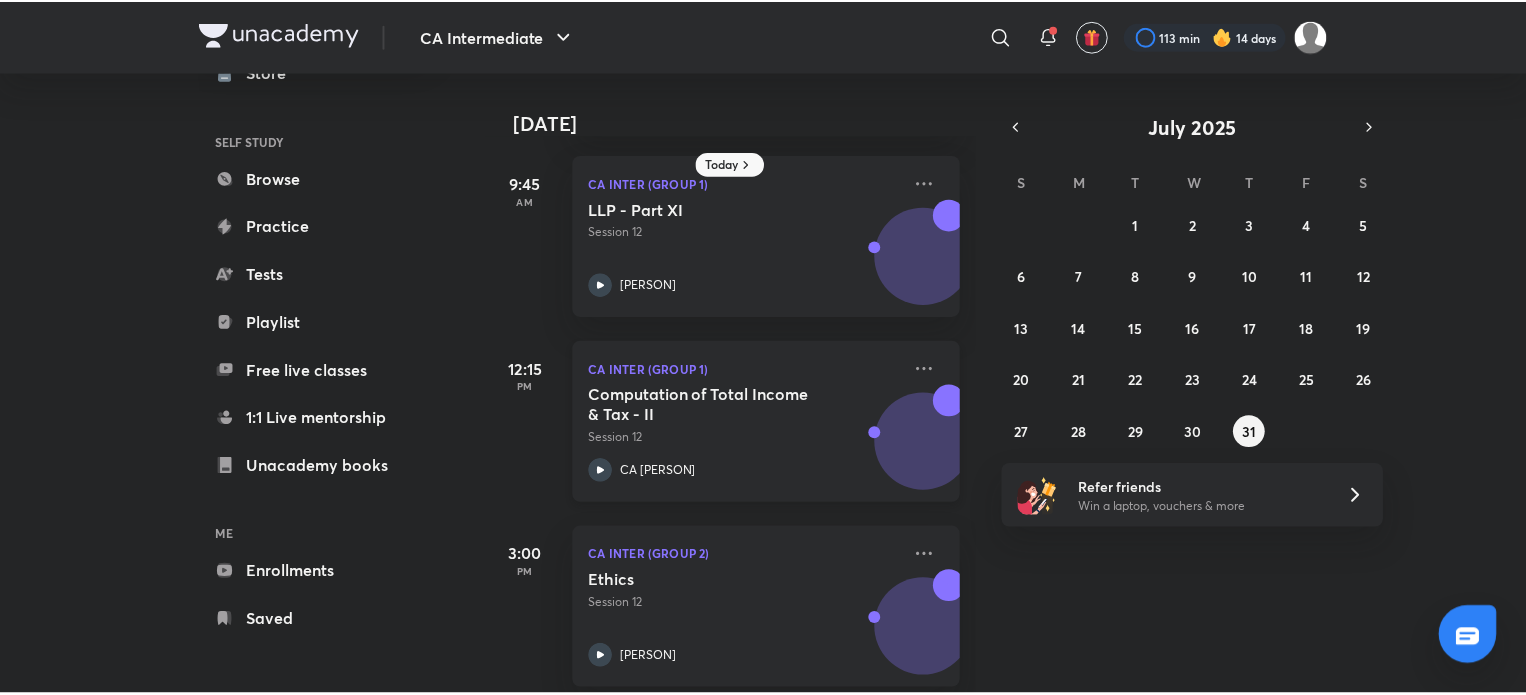 scroll, scrollTop: 348, scrollLeft: 0, axis: vertical 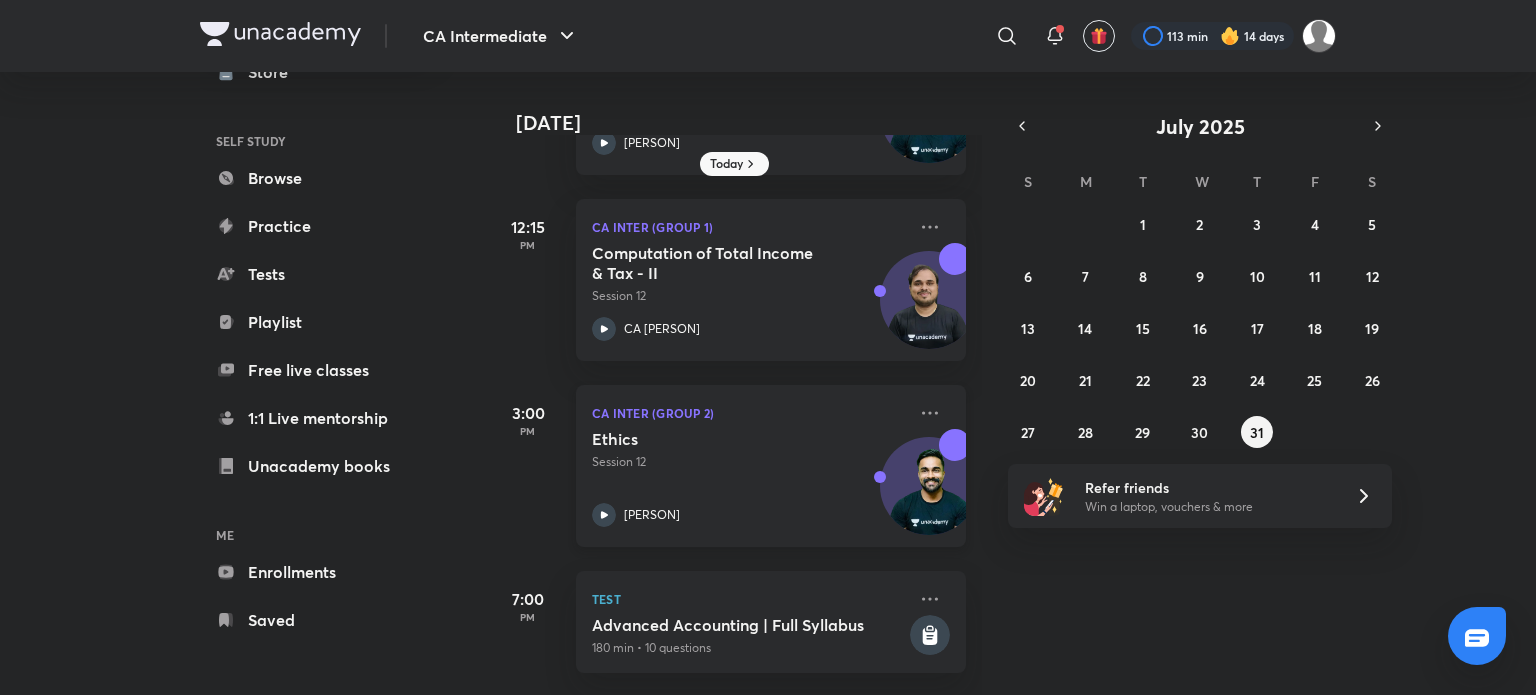 click on "CA Inter (Group 2) Ethics Session 12 [PERSON]" at bounding box center [771, 466] 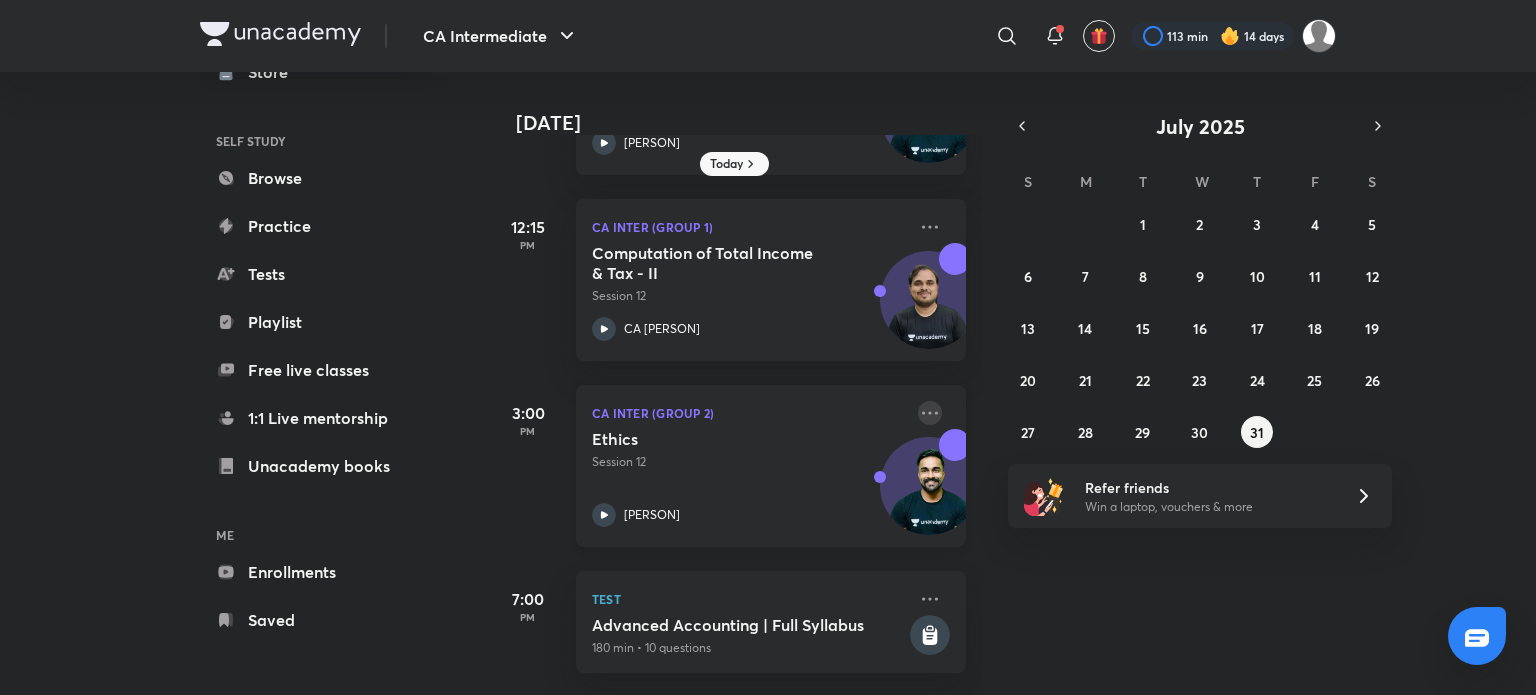 click 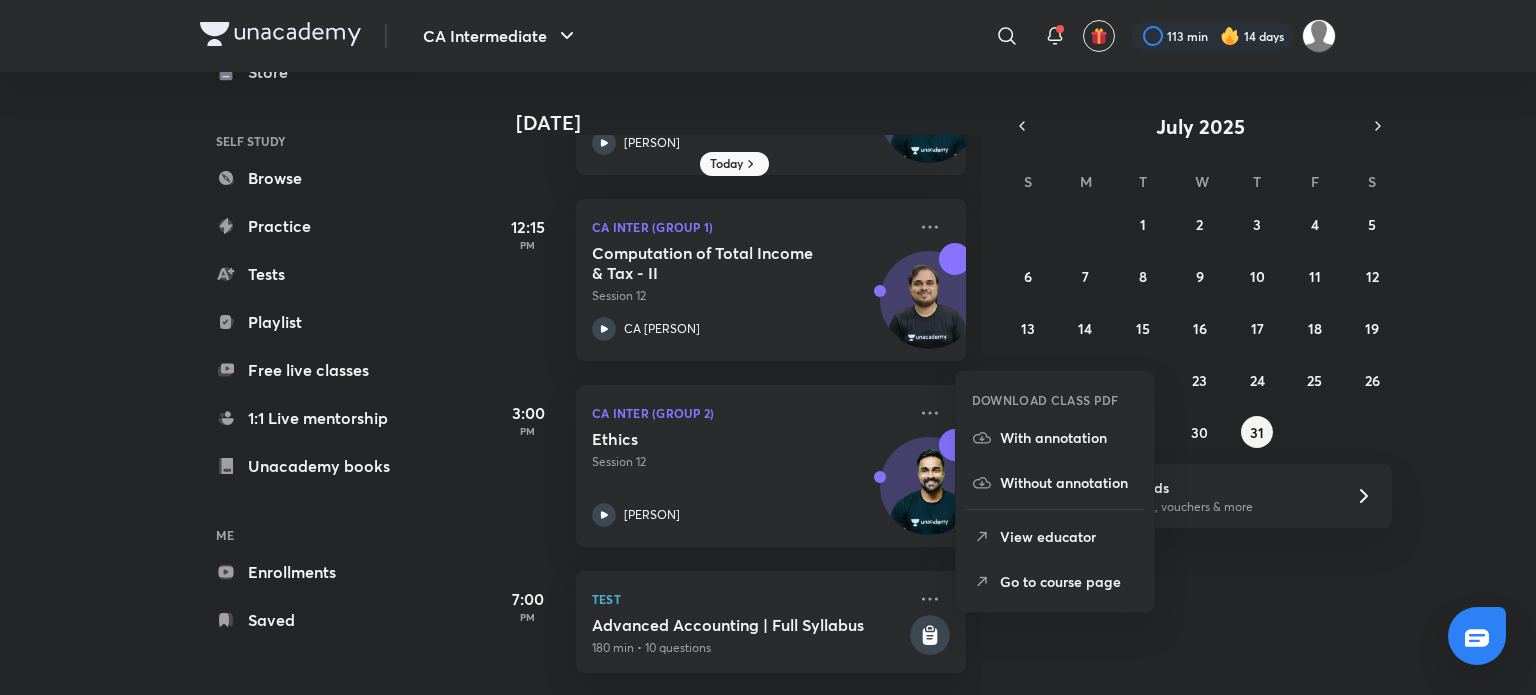 click on "Go to course page" at bounding box center (1055, 581) 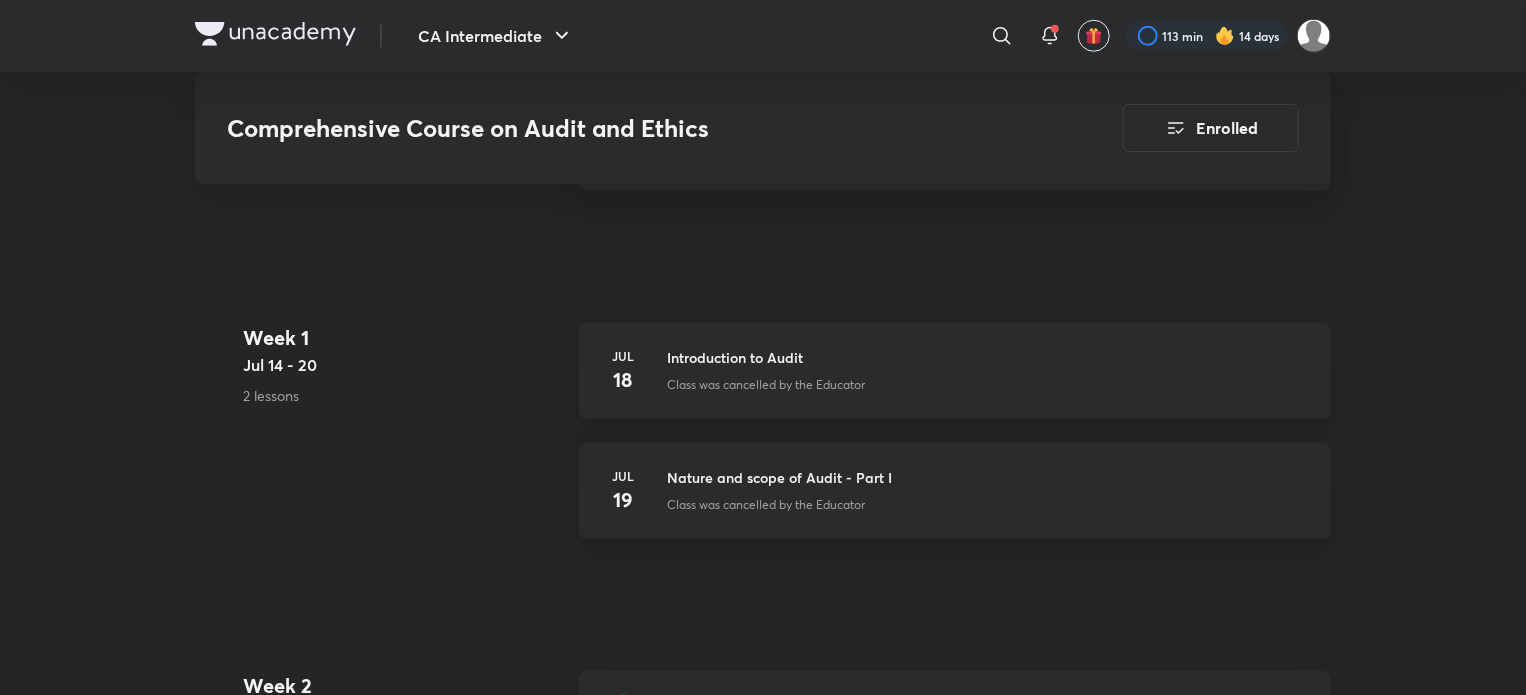 scroll, scrollTop: 533, scrollLeft: 0, axis: vertical 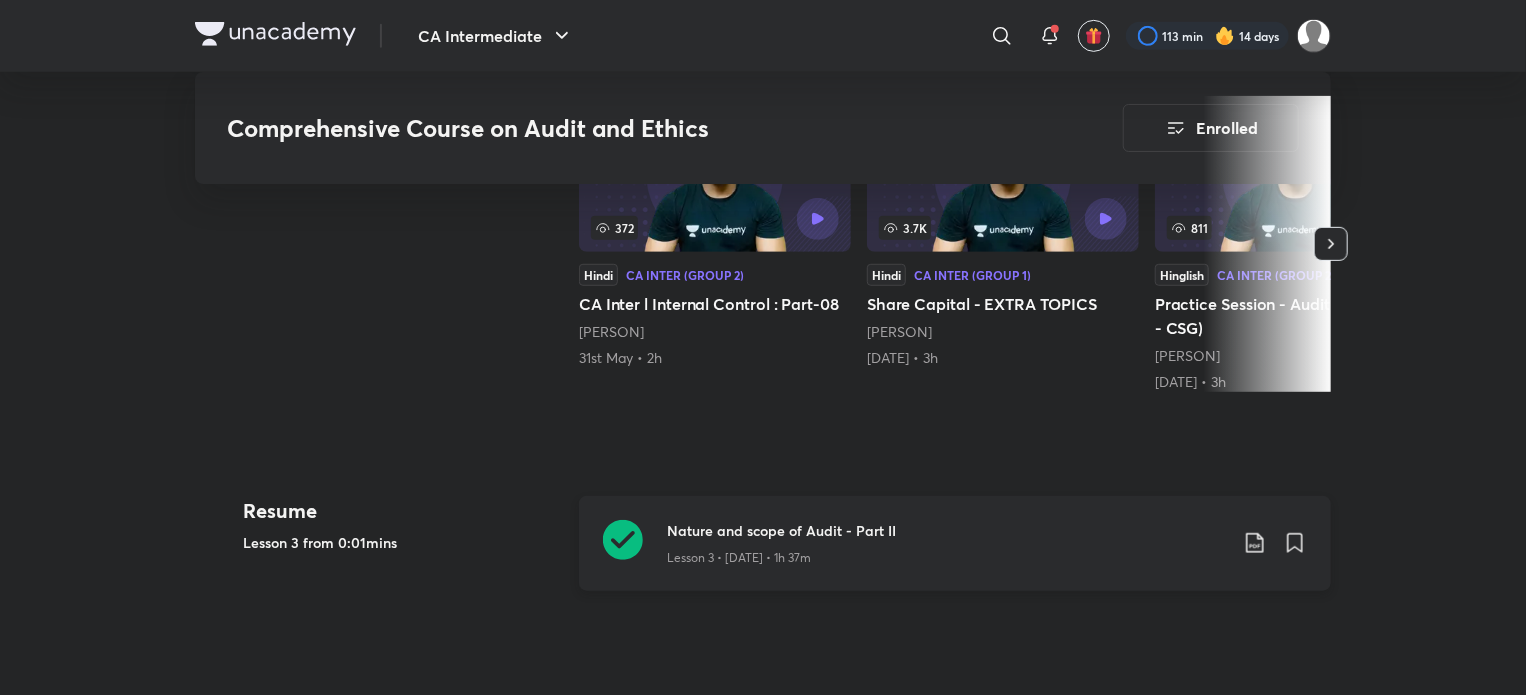 click on "Lesson 3 • [DATE] • 1h 37m" at bounding box center (947, 554) 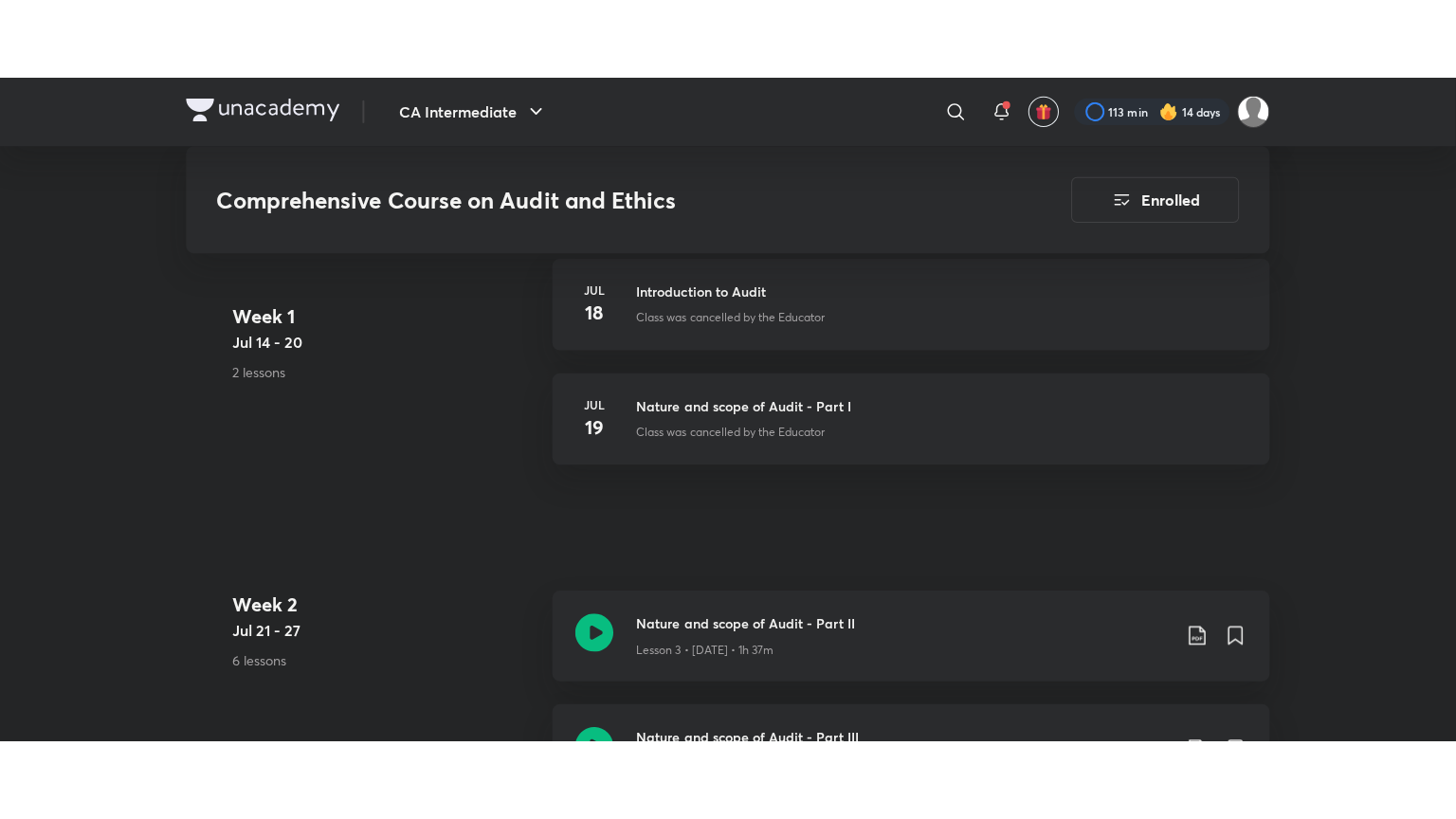 scroll, scrollTop: 1138, scrollLeft: 0, axis: vertical 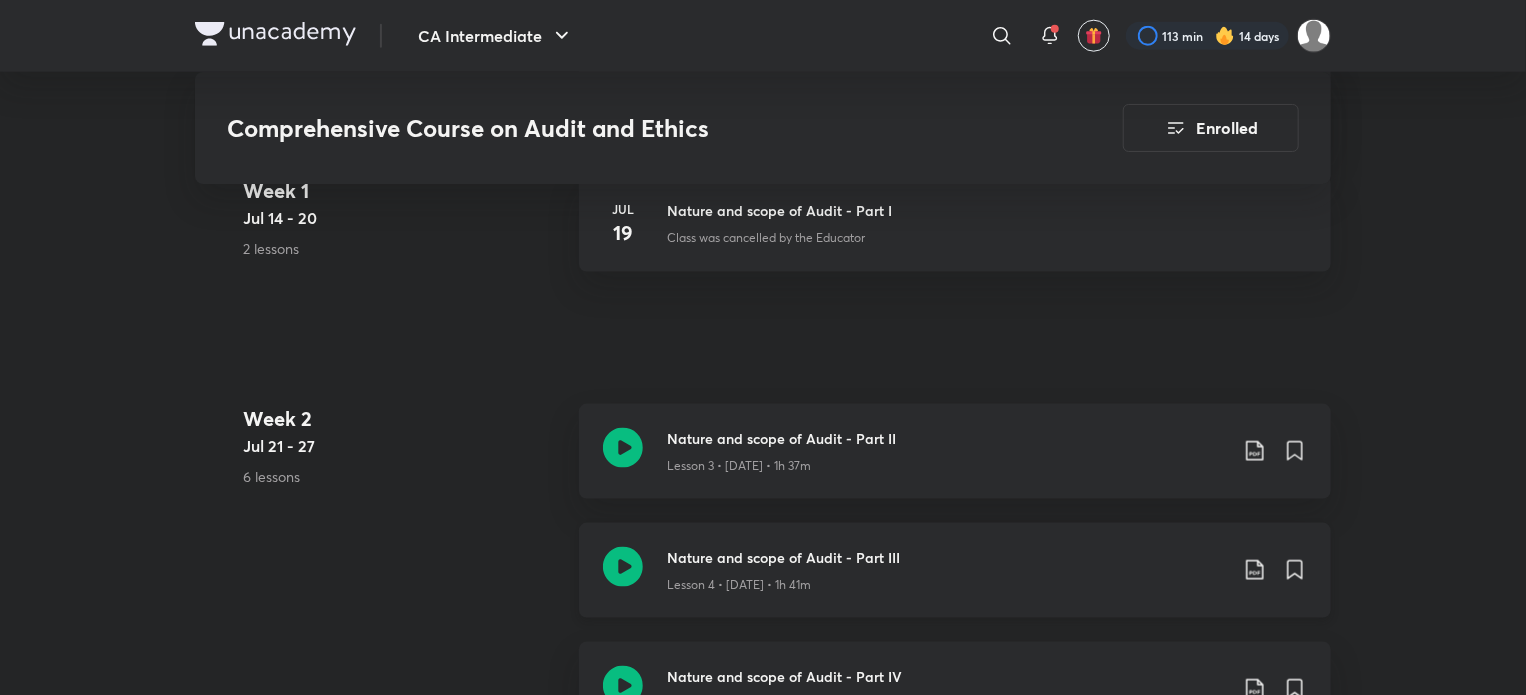 click 